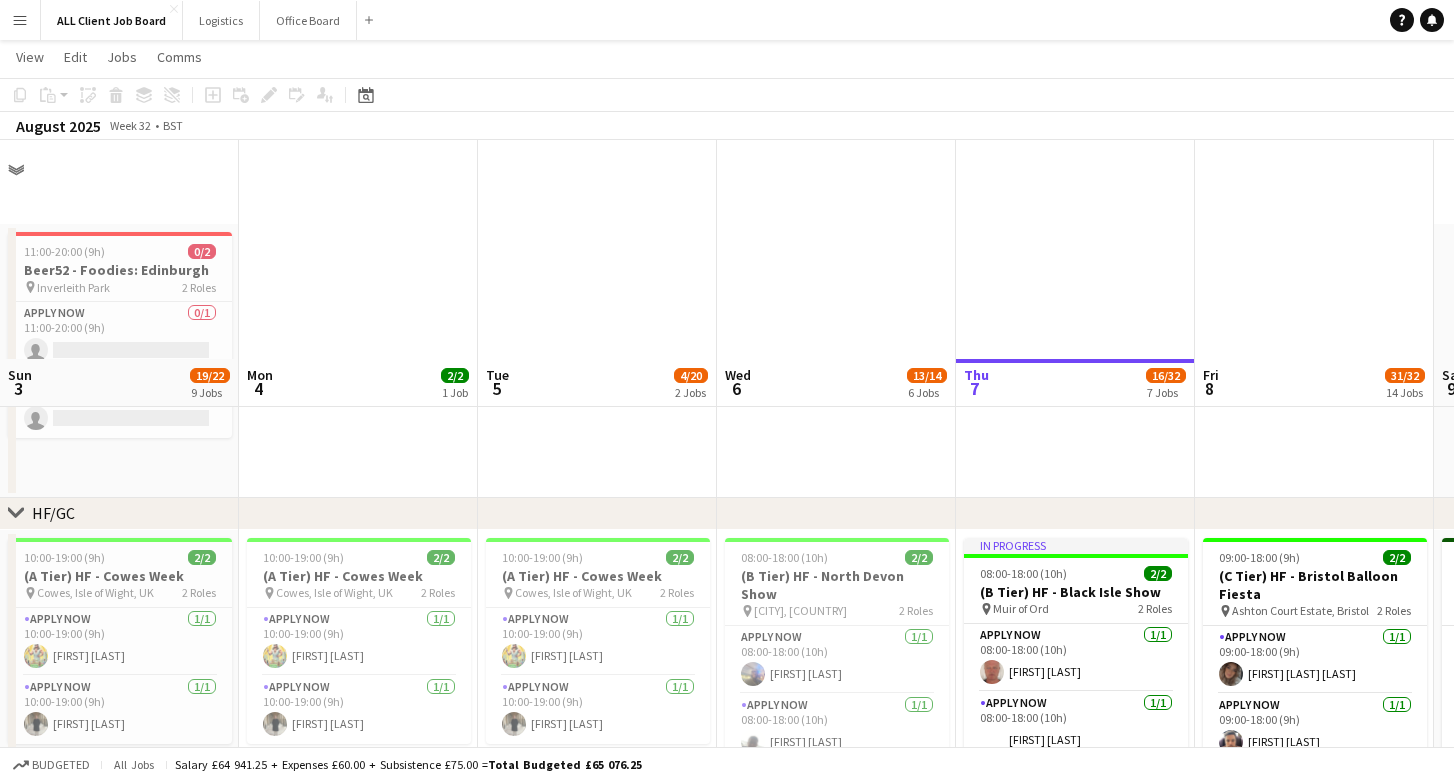 scroll, scrollTop: 219, scrollLeft: 0, axis: vertical 